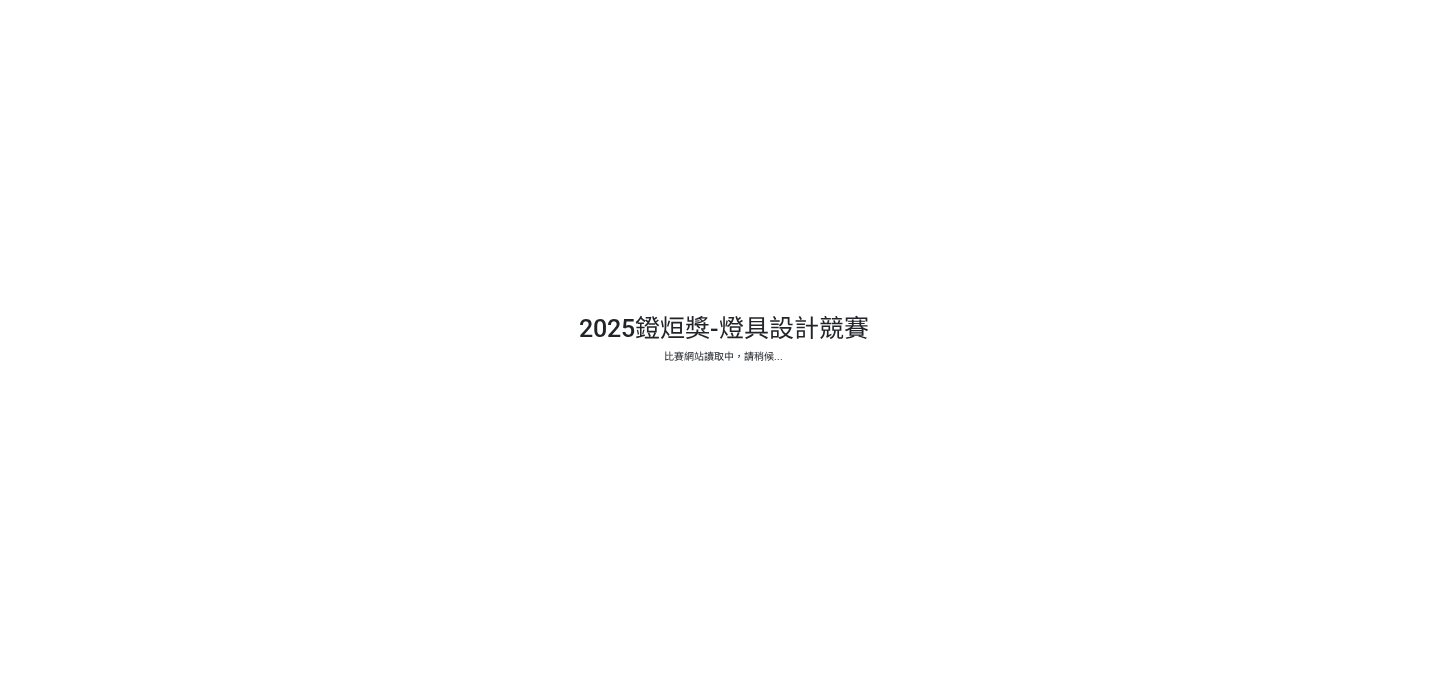scroll, scrollTop: 0, scrollLeft: 0, axis: both 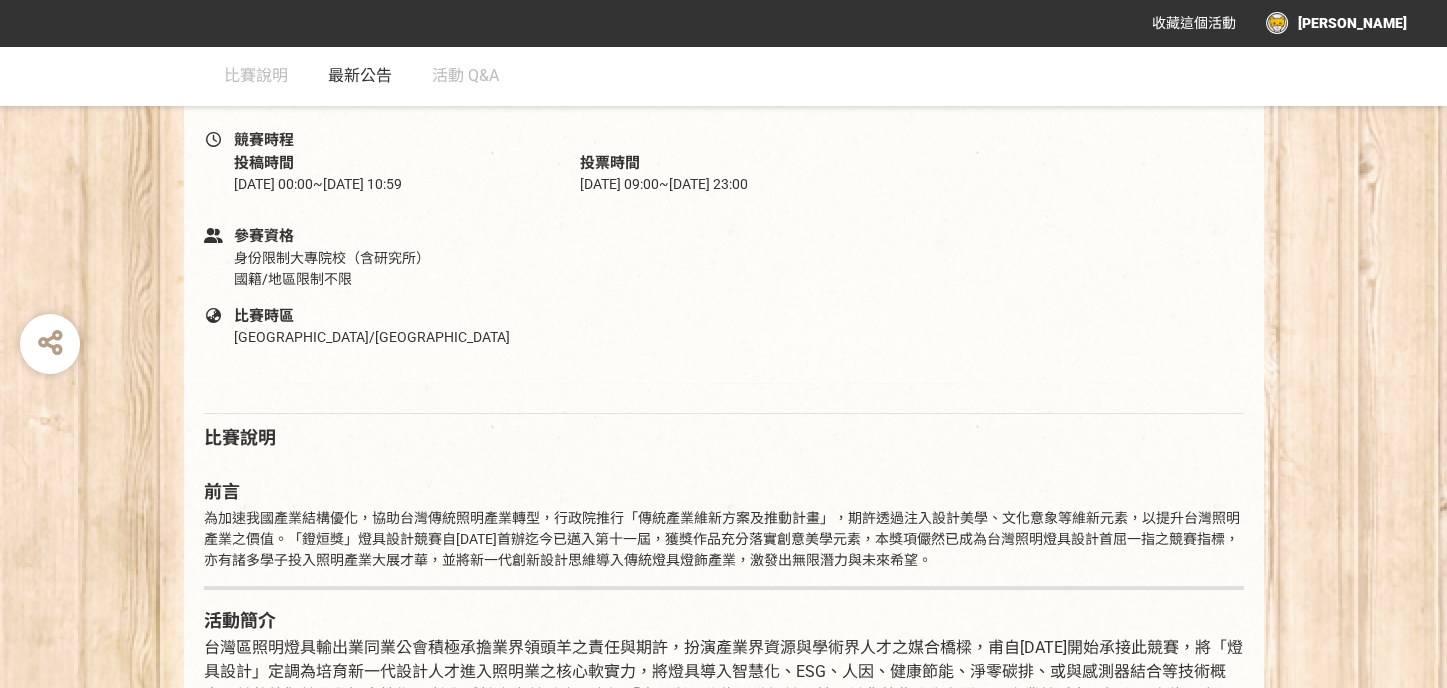 click on "最新公告" 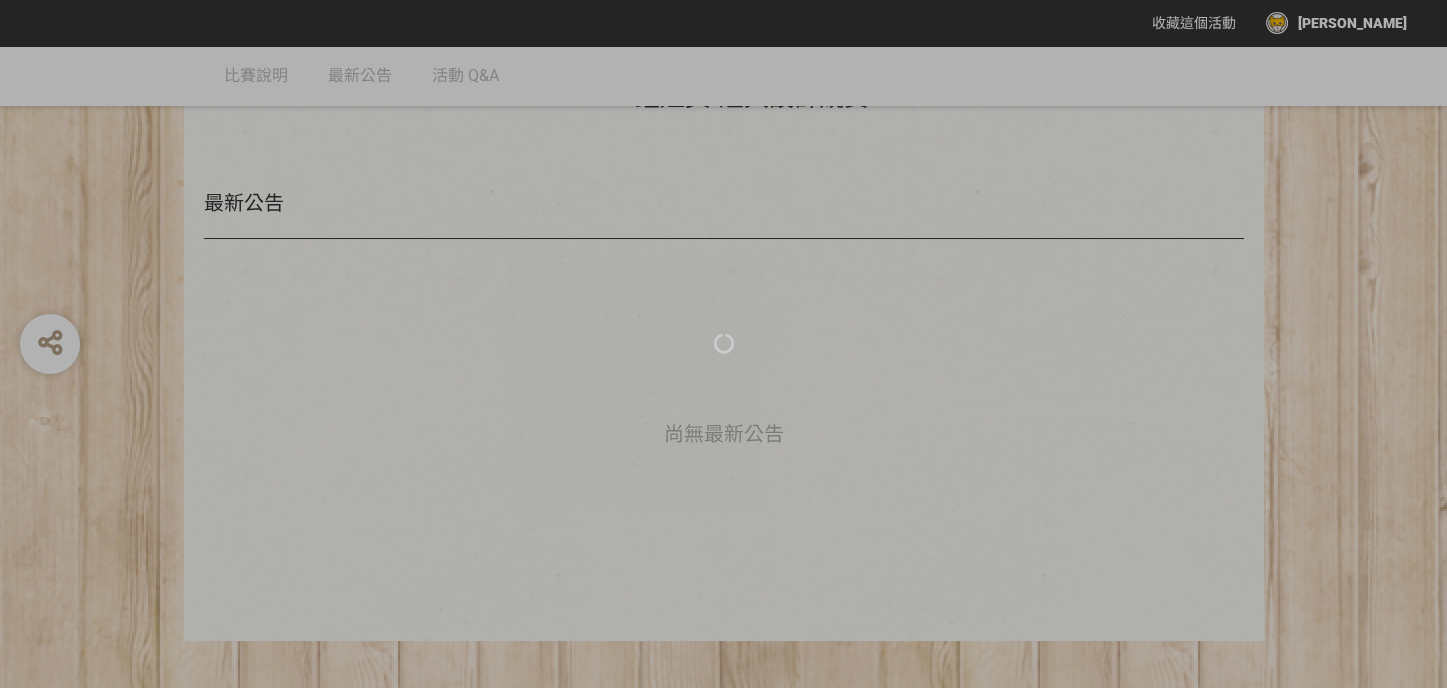 scroll, scrollTop: 200, scrollLeft: 0, axis: vertical 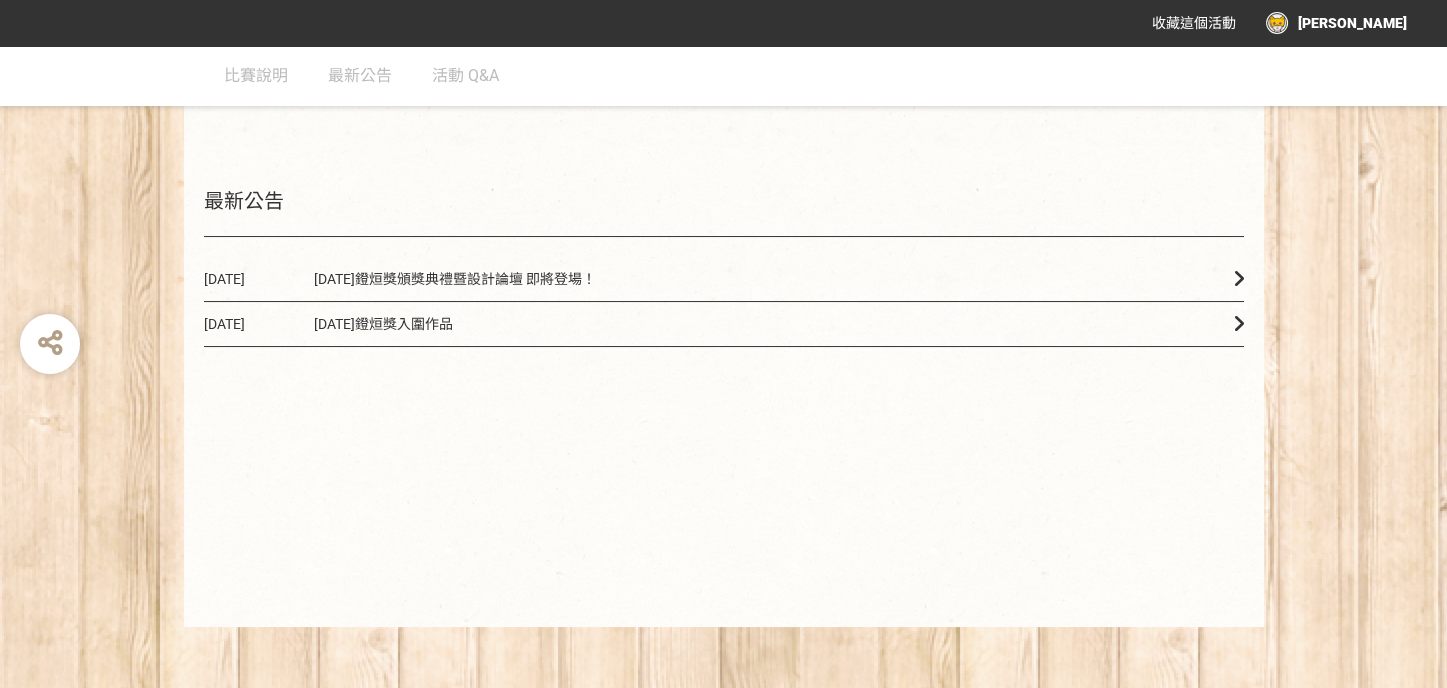click on "[DATE]鐙烜獎入圍作品" at bounding box center [383, 324] 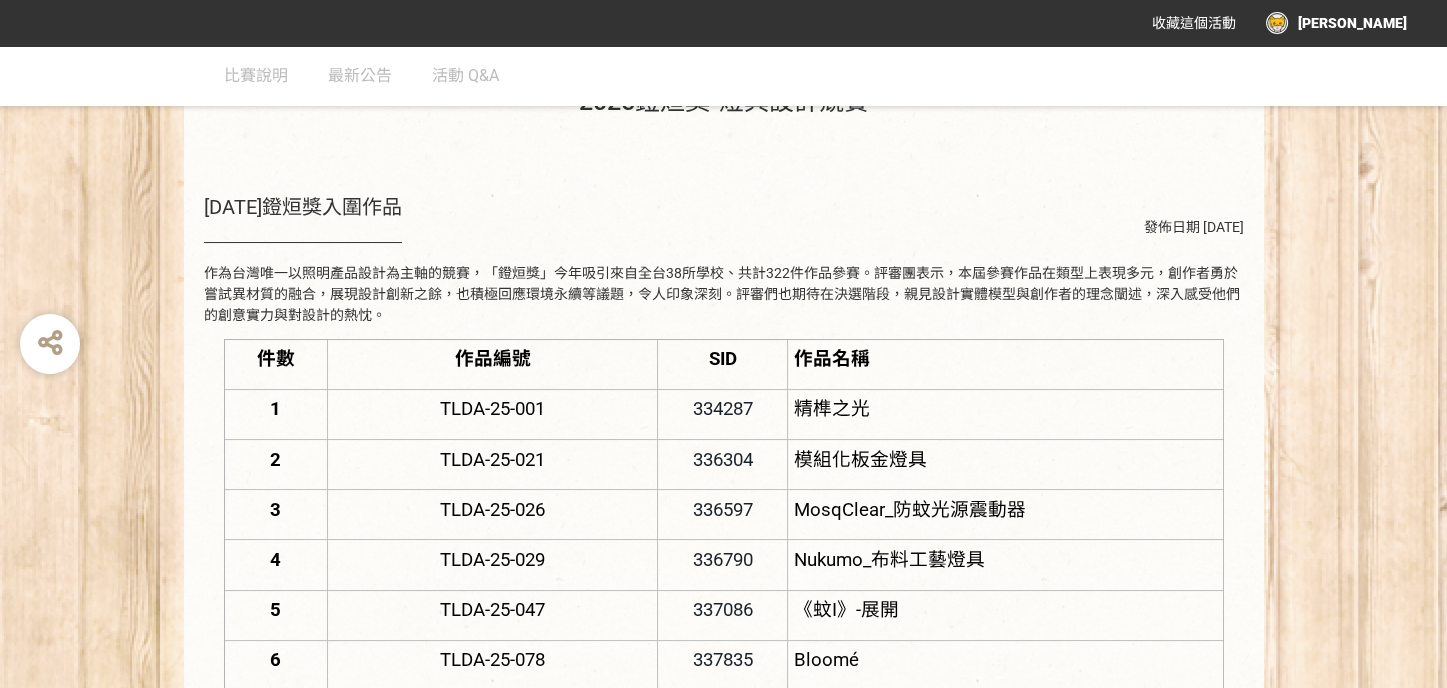 scroll, scrollTop: 200, scrollLeft: 0, axis: vertical 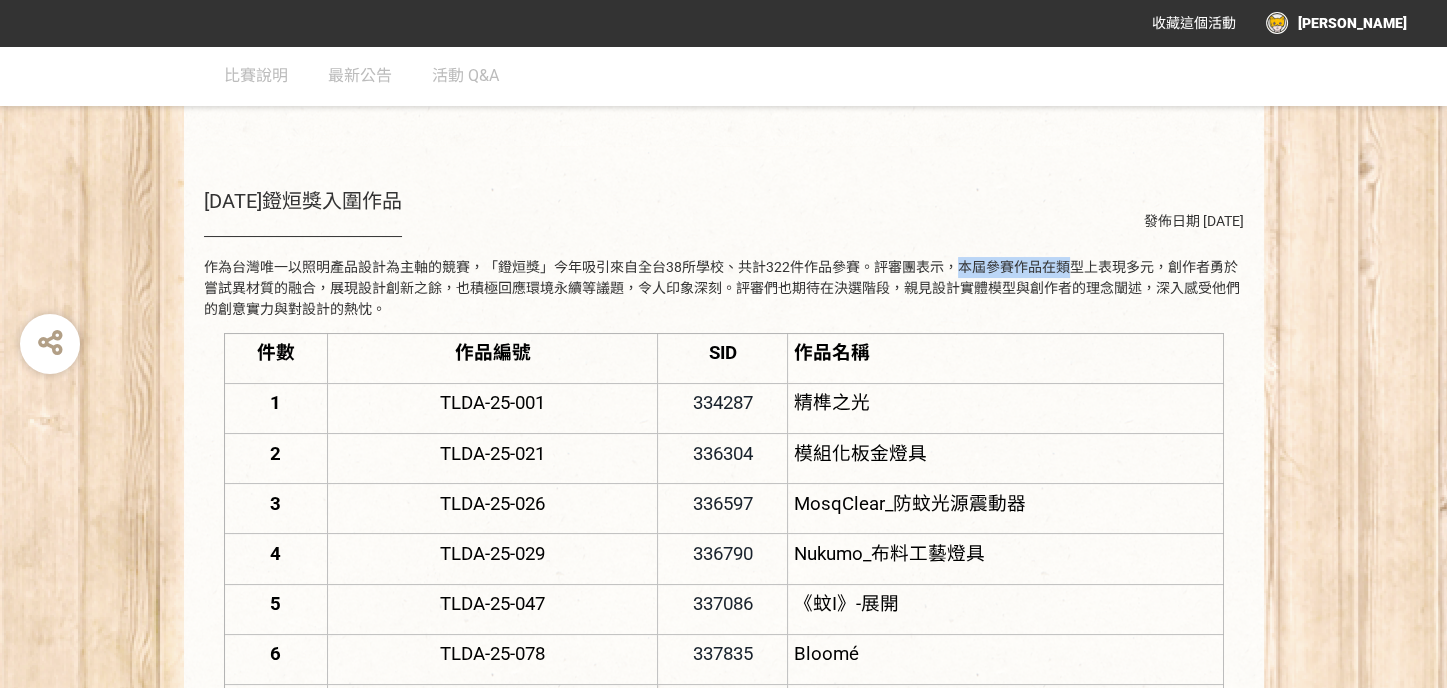 drag, startPoint x: 730, startPoint y: 274, endPoint x: 829, endPoint y: 262, distance: 99.724625 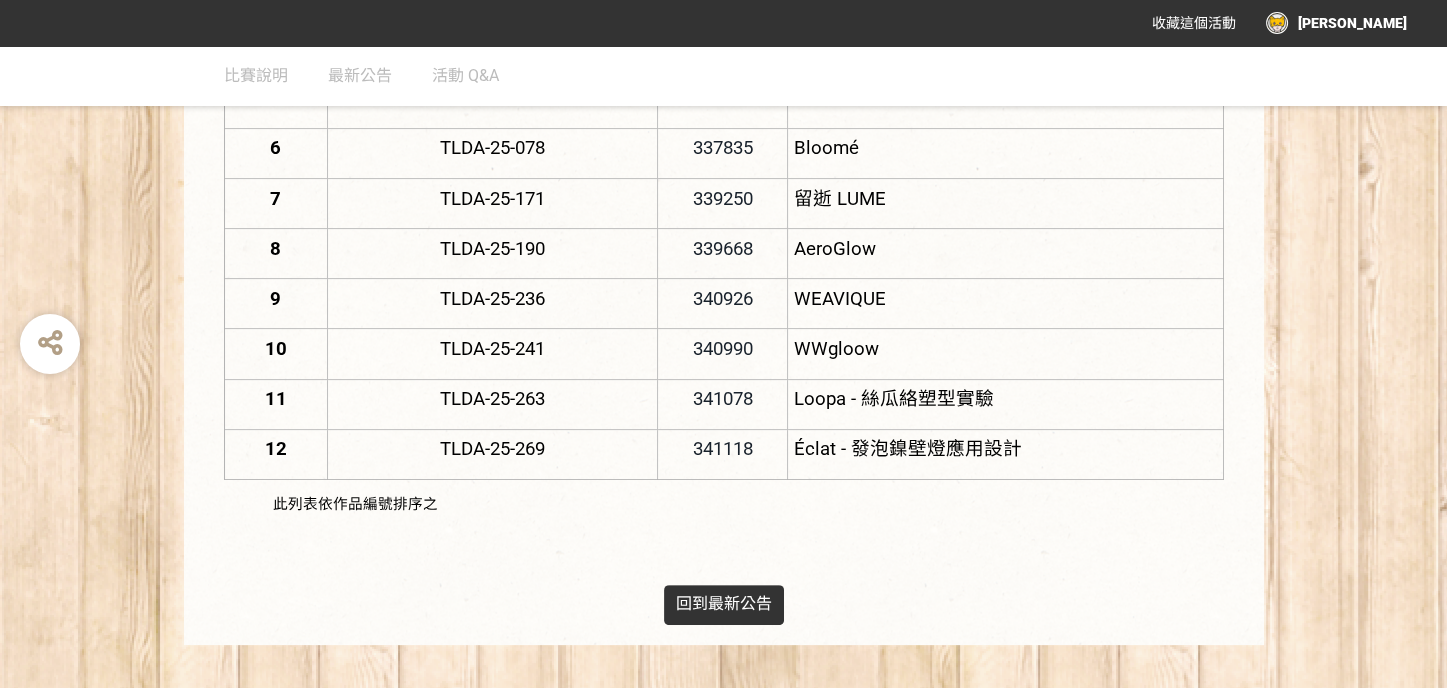scroll, scrollTop: 700, scrollLeft: 0, axis: vertical 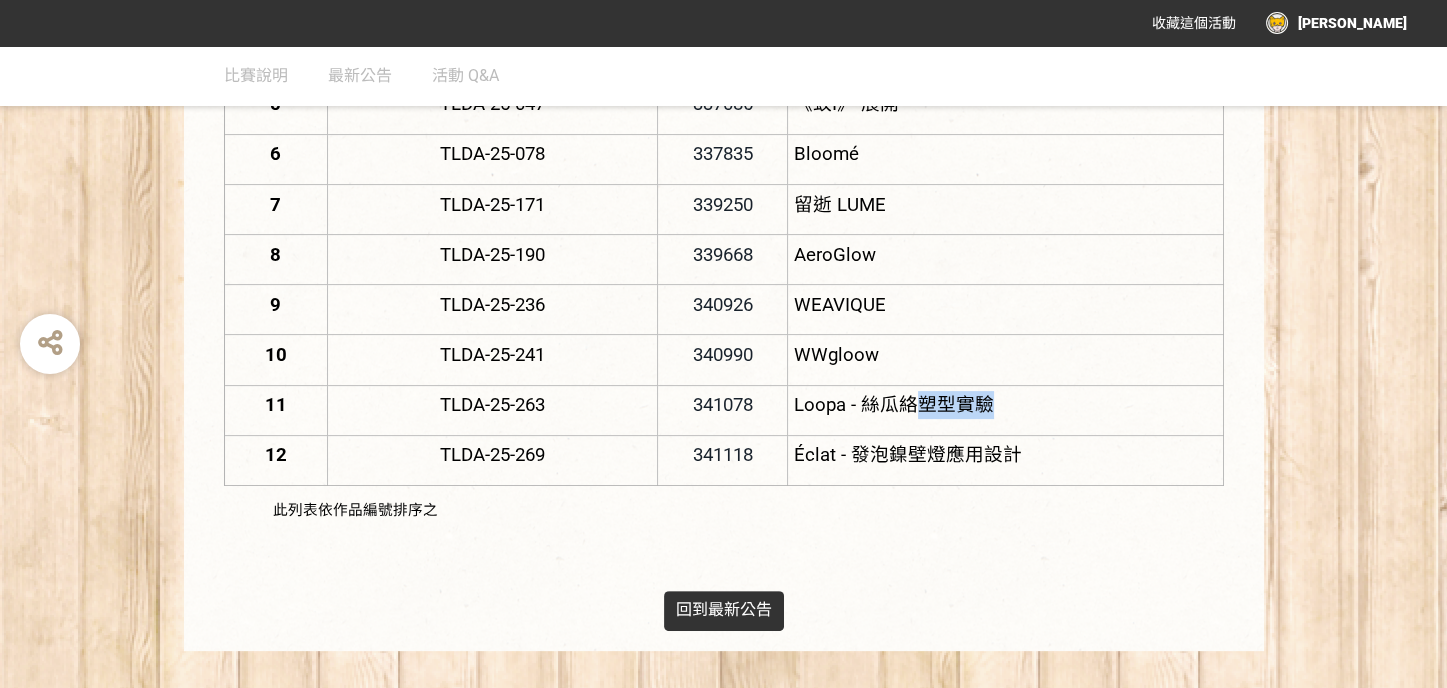 drag, startPoint x: 910, startPoint y: 394, endPoint x: 1014, endPoint y: 393, distance: 104.00481 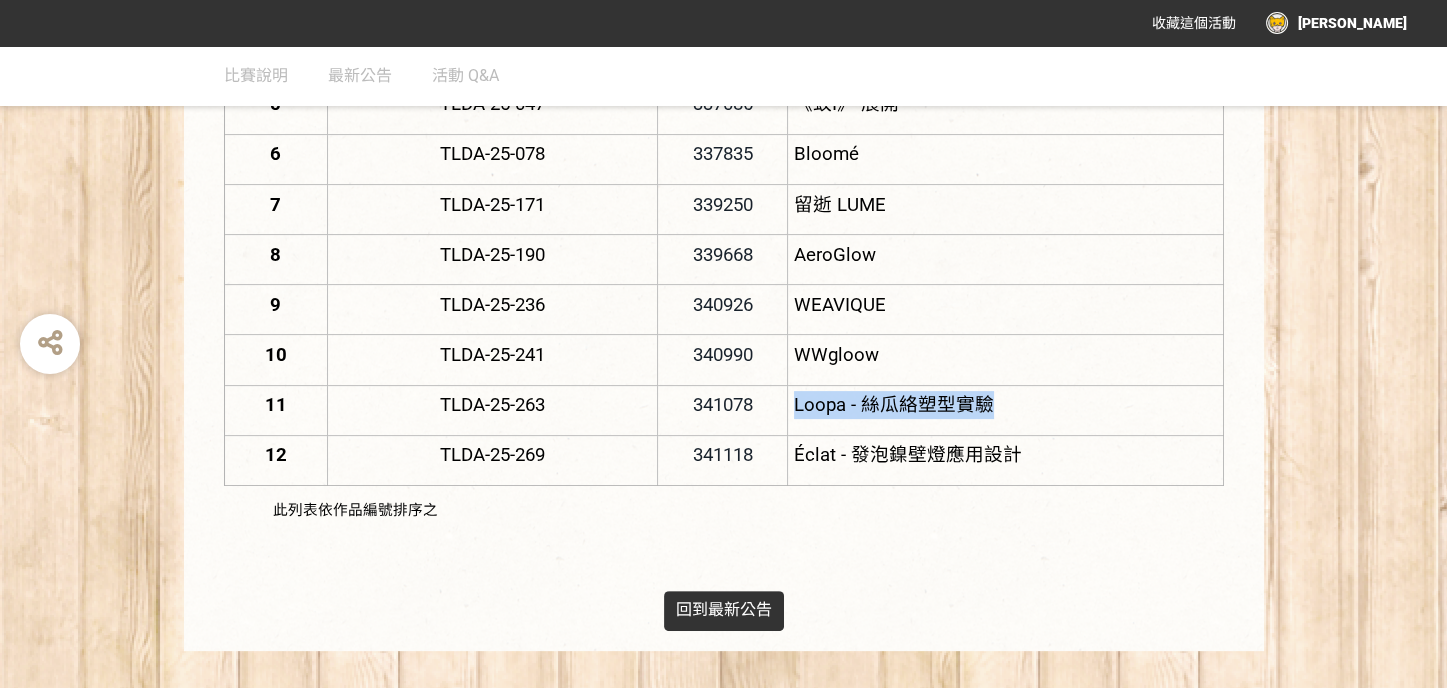 drag, startPoint x: 798, startPoint y: 398, endPoint x: 989, endPoint y: 402, distance: 191.04189 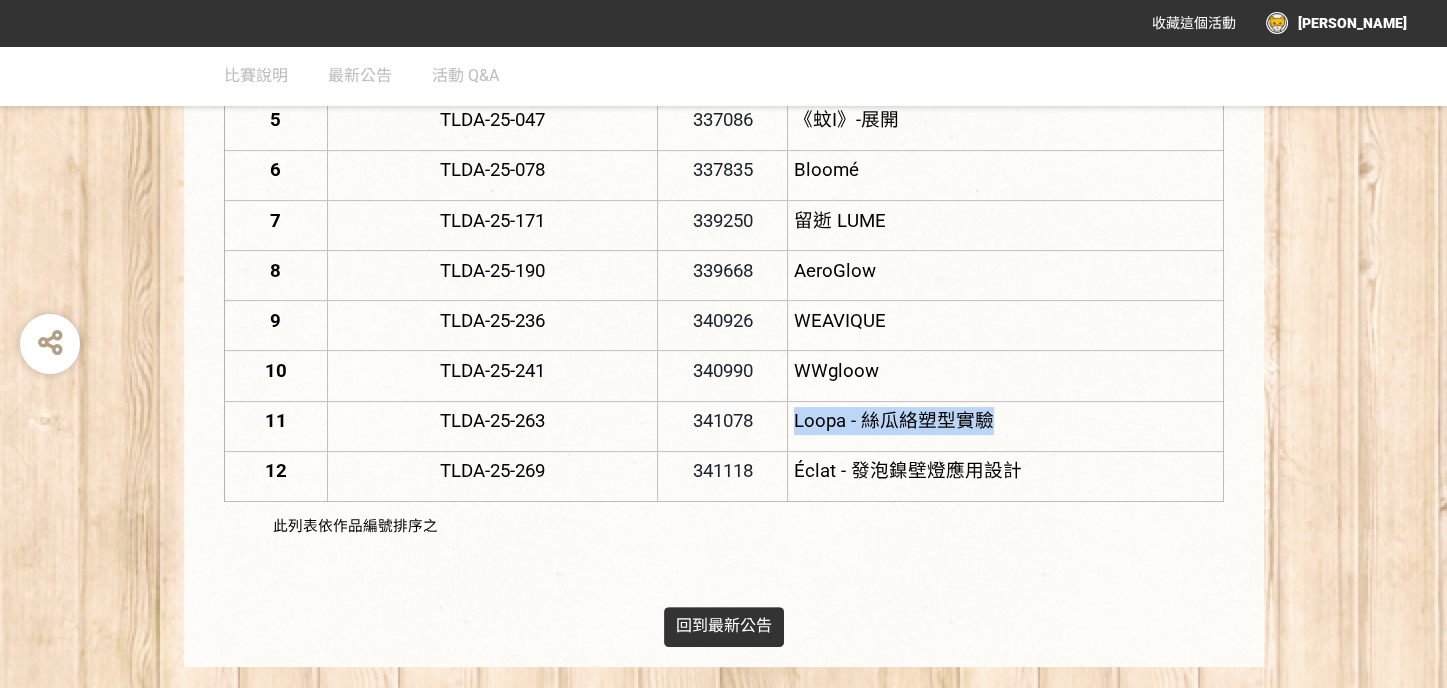 scroll, scrollTop: 700, scrollLeft: 0, axis: vertical 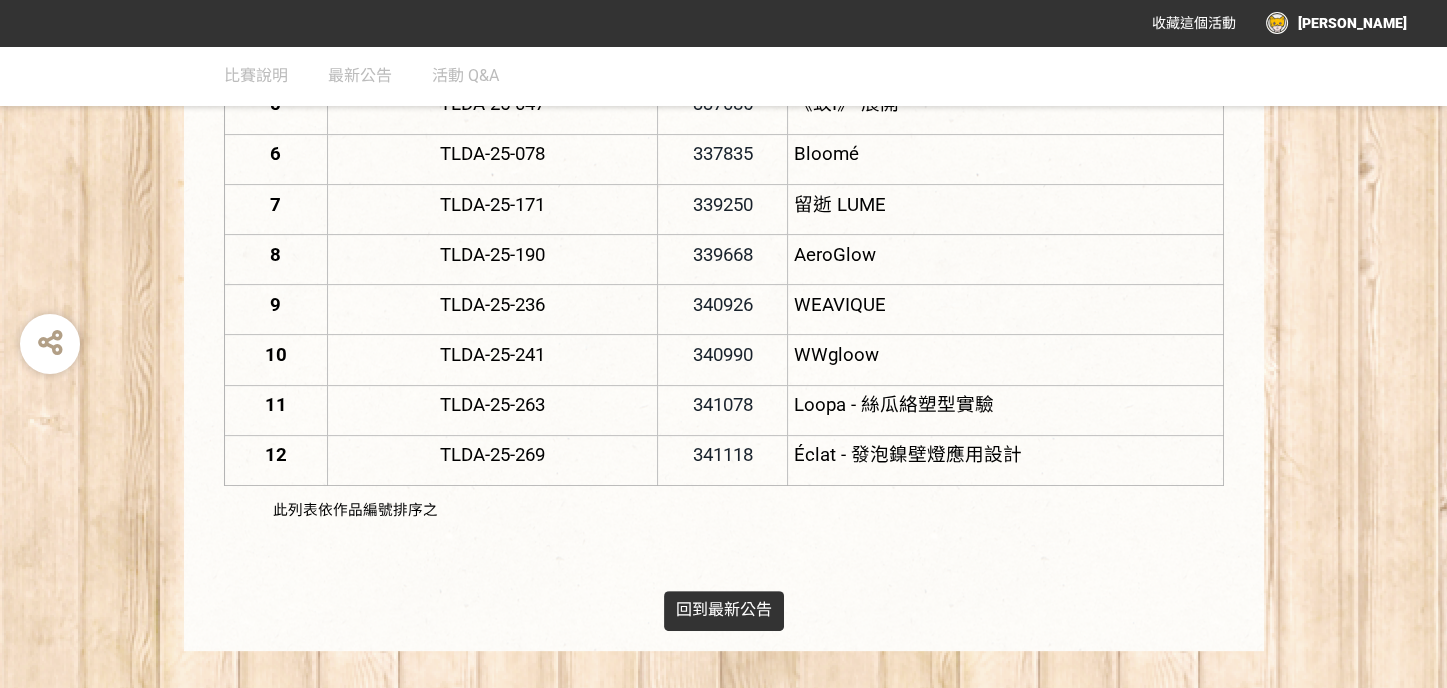 click on "WWgloow" at bounding box center (1005, 360) 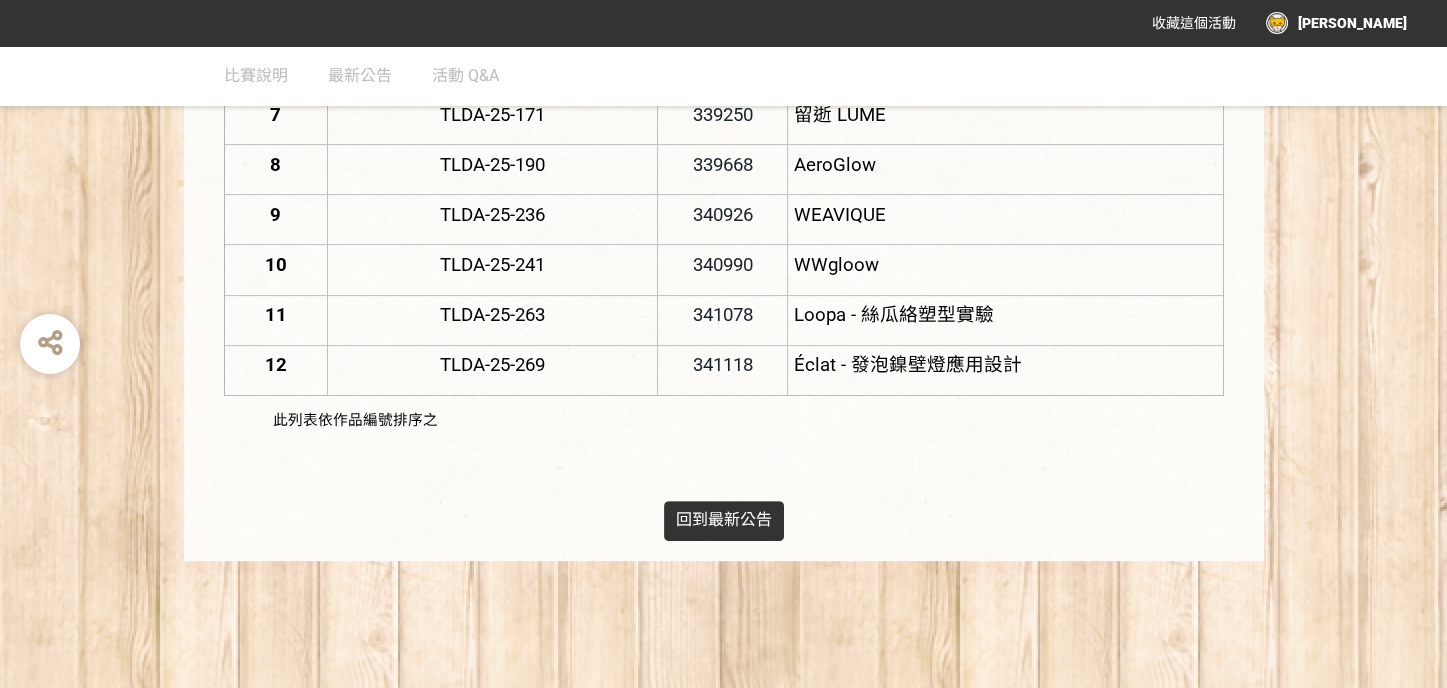 scroll, scrollTop: 800, scrollLeft: 0, axis: vertical 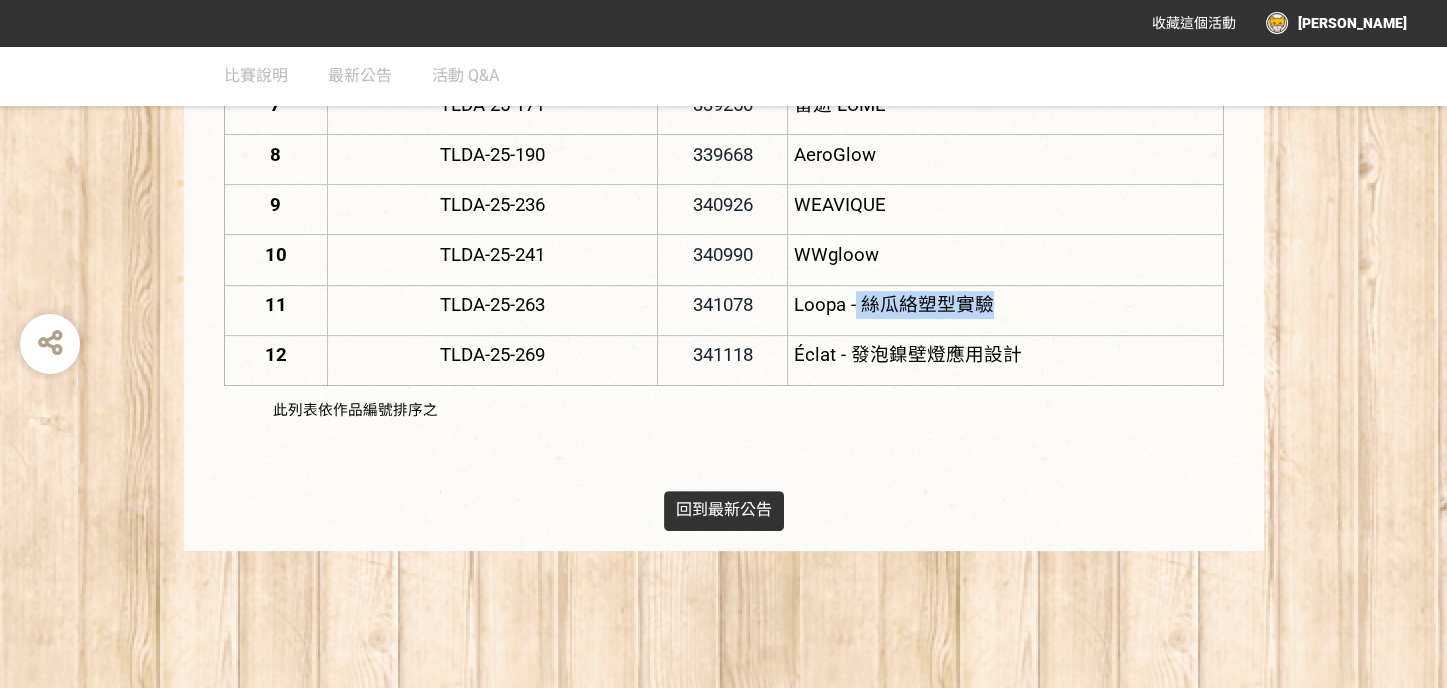 drag, startPoint x: 853, startPoint y: 300, endPoint x: 1029, endPoint y: 298, distance: 176.01137 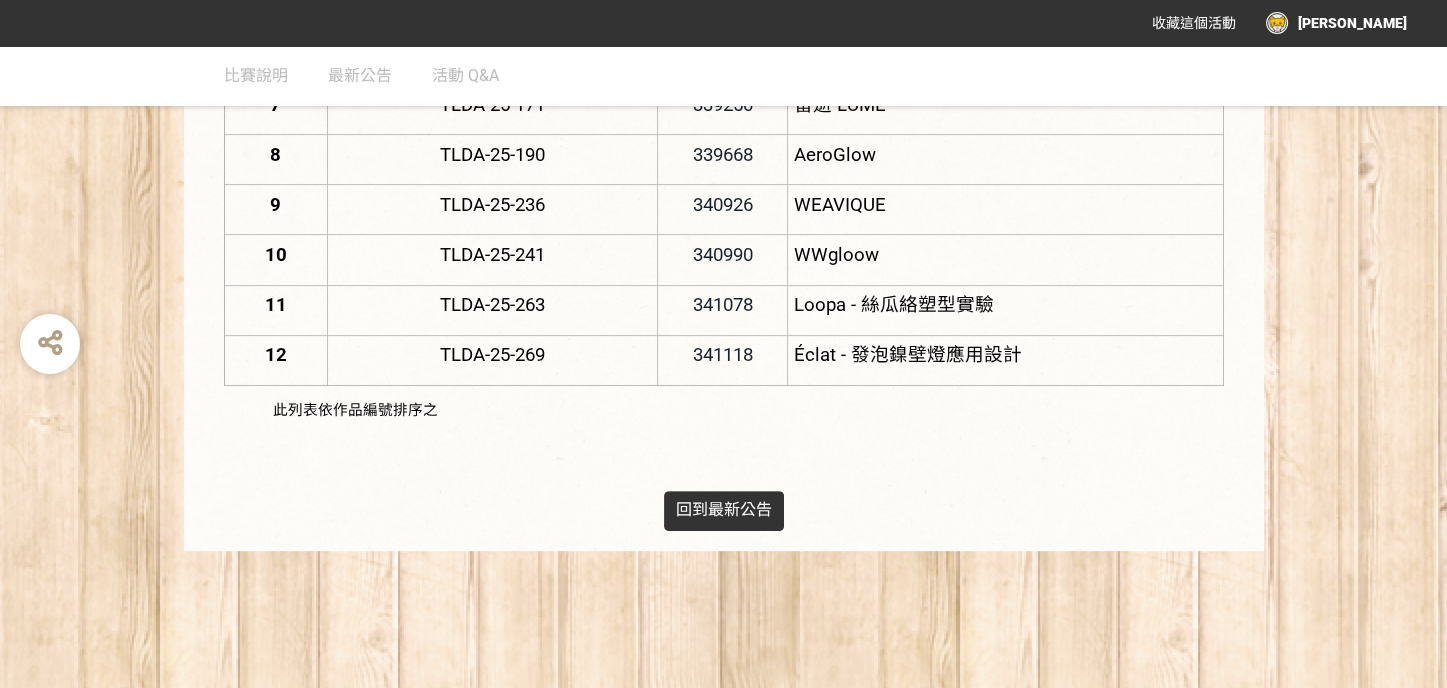 click on "回到 最新公告" at bounding box center (724, 511) 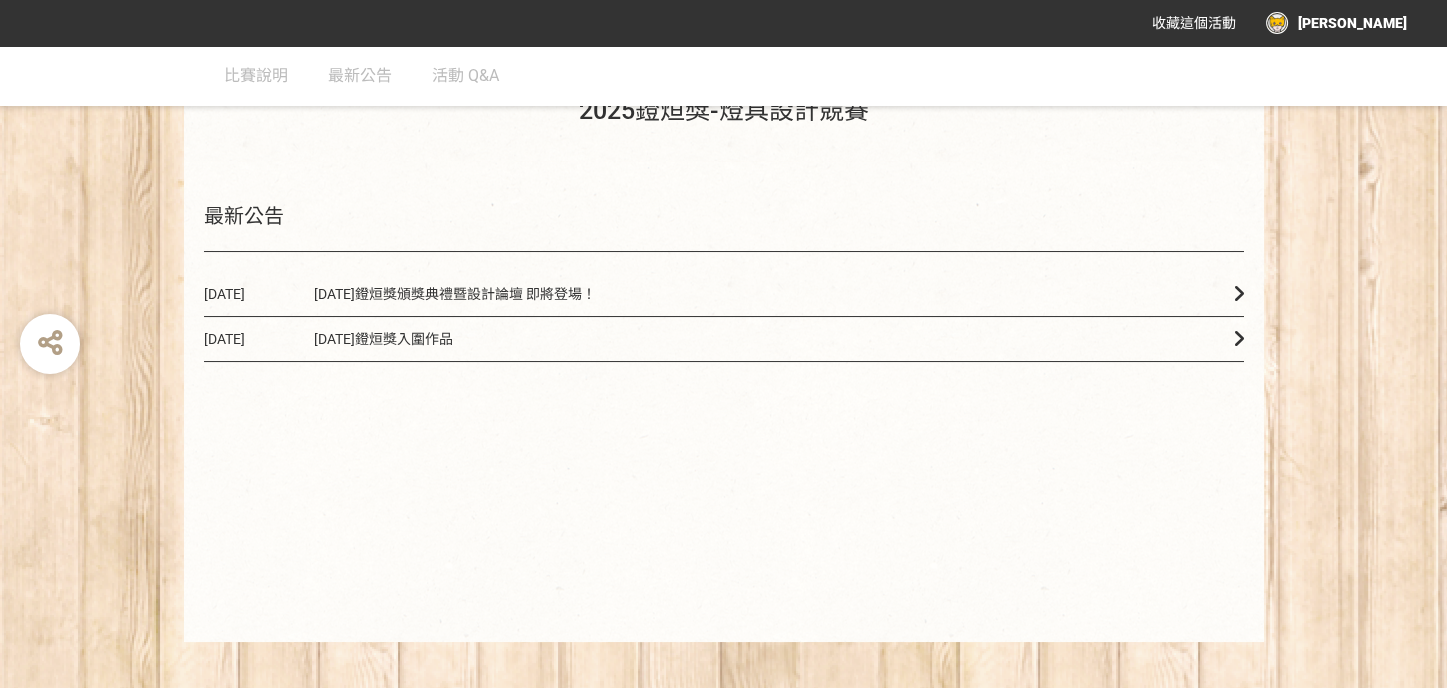 scroll, scrollTop: 200, scrollLeft: 0, axis: vertical 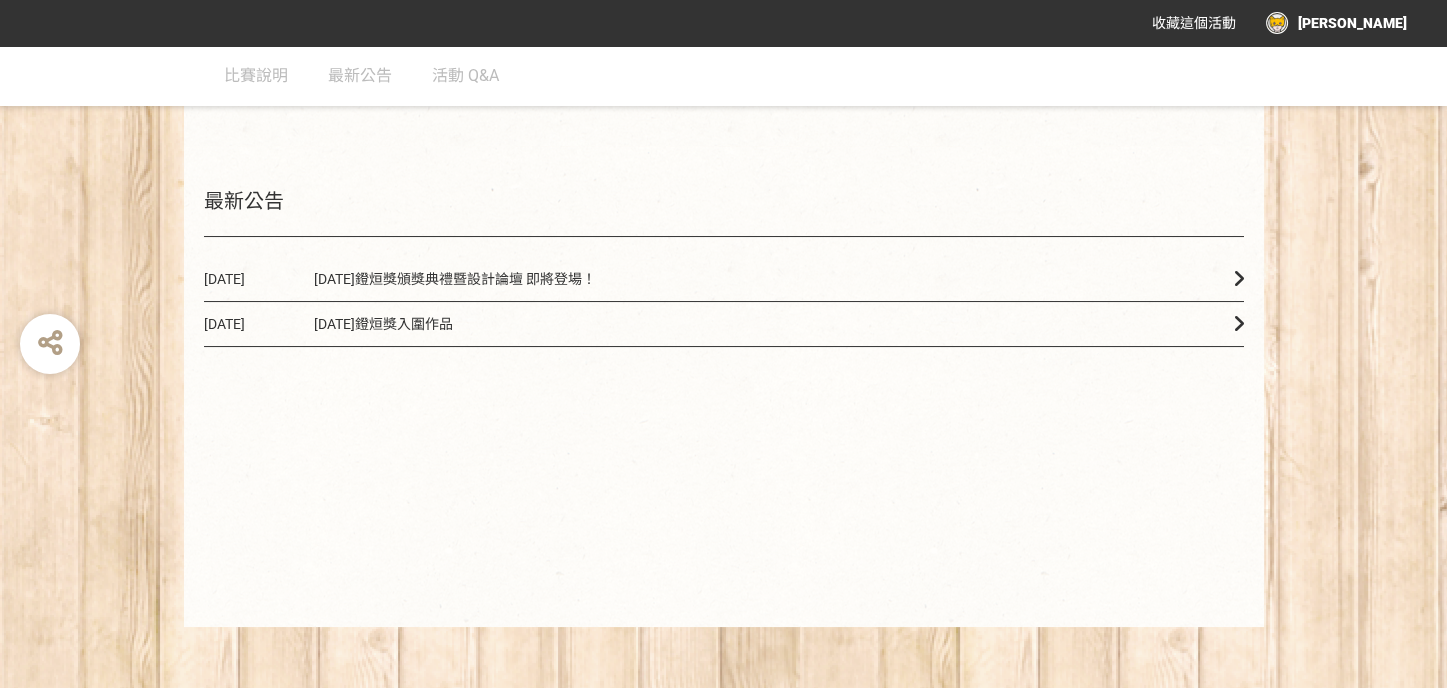 click on "[DATE] [DATE]鐙烜獎頒獎典禮暨設計論壇 即將登場！" 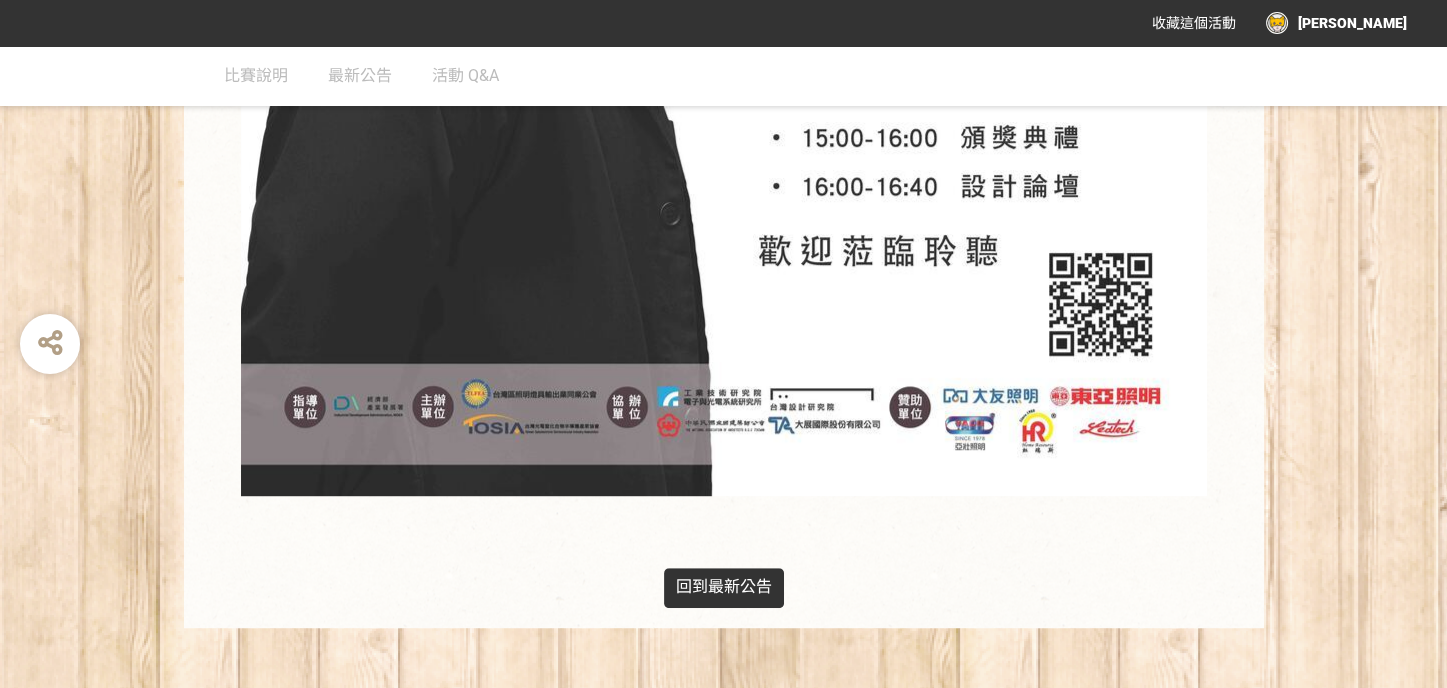 scroll, scrollTop: 1714, scrollLeft: 0, axis: vertical 